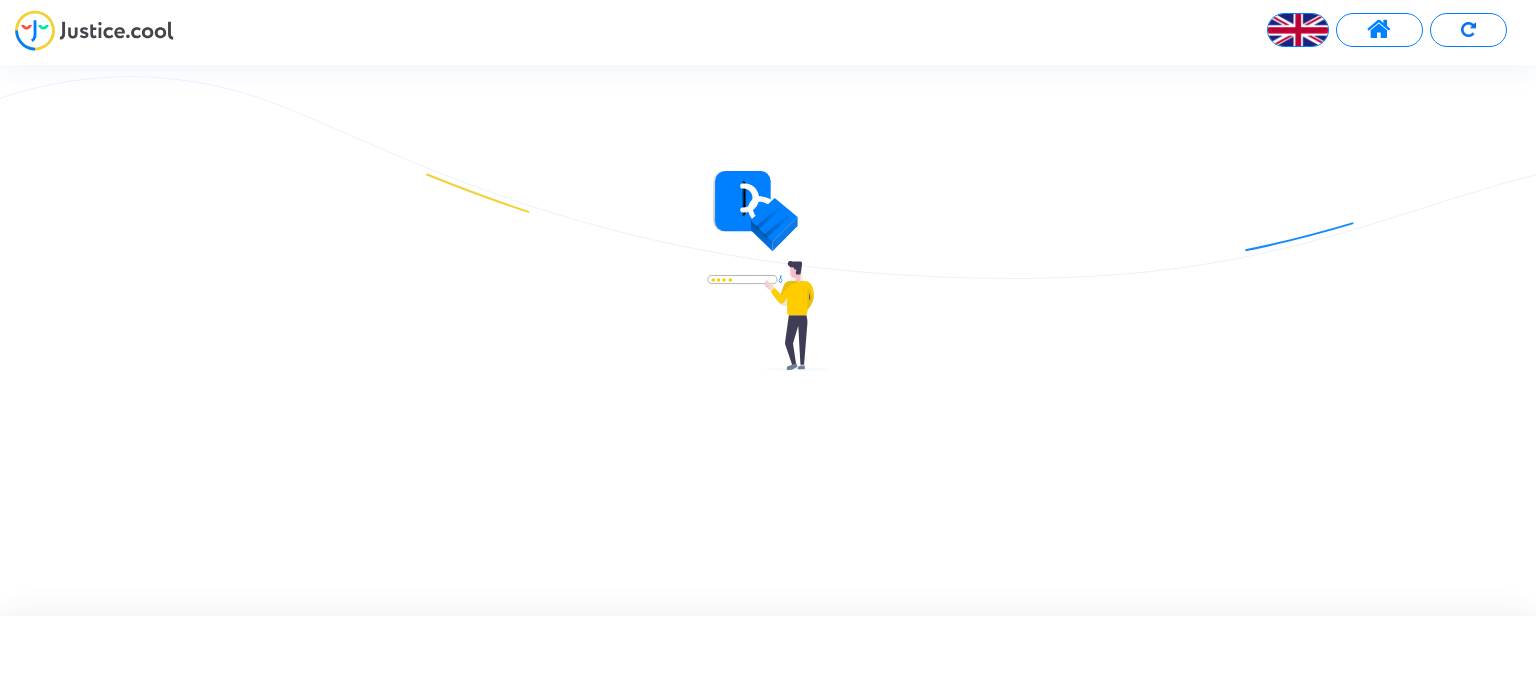 scroll, scrollTop: 0, scrollLeft: 0, axis: both 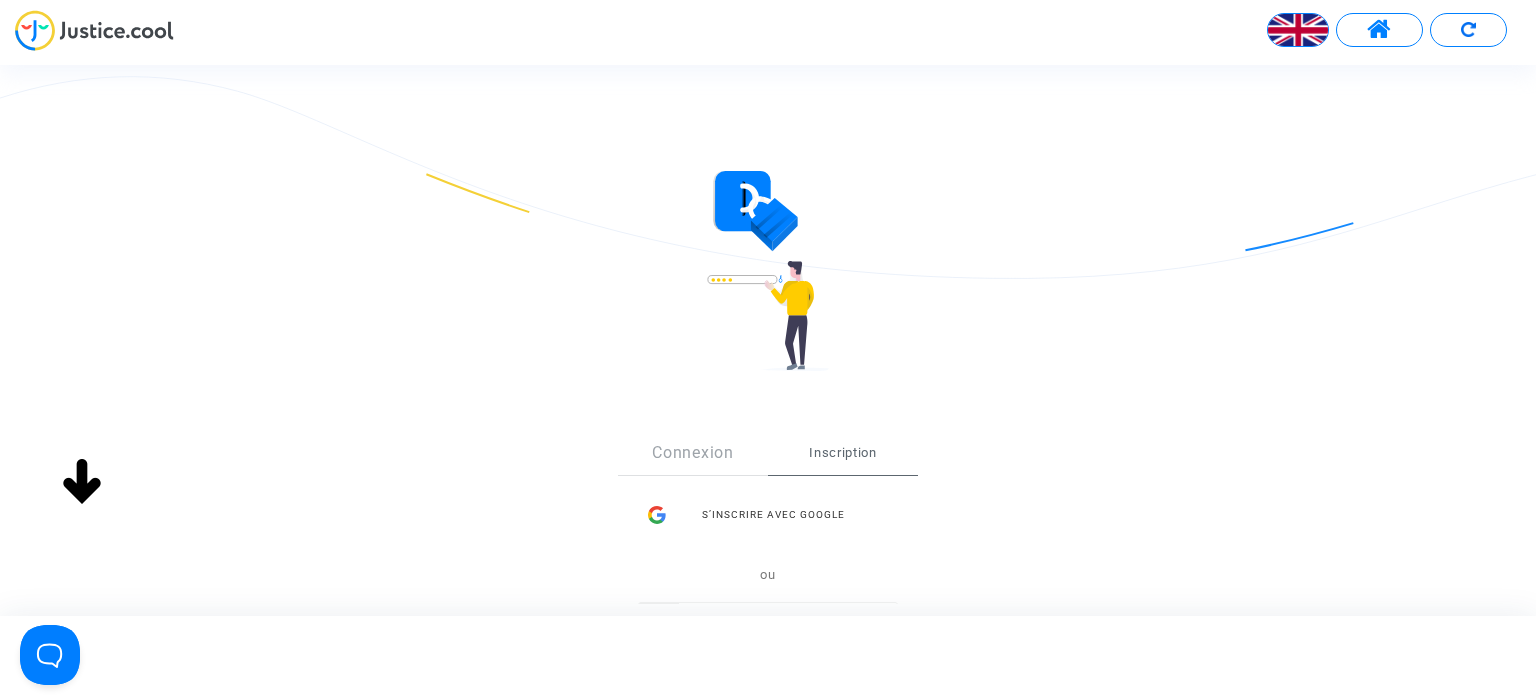 click at bounding box center (1298, 30) 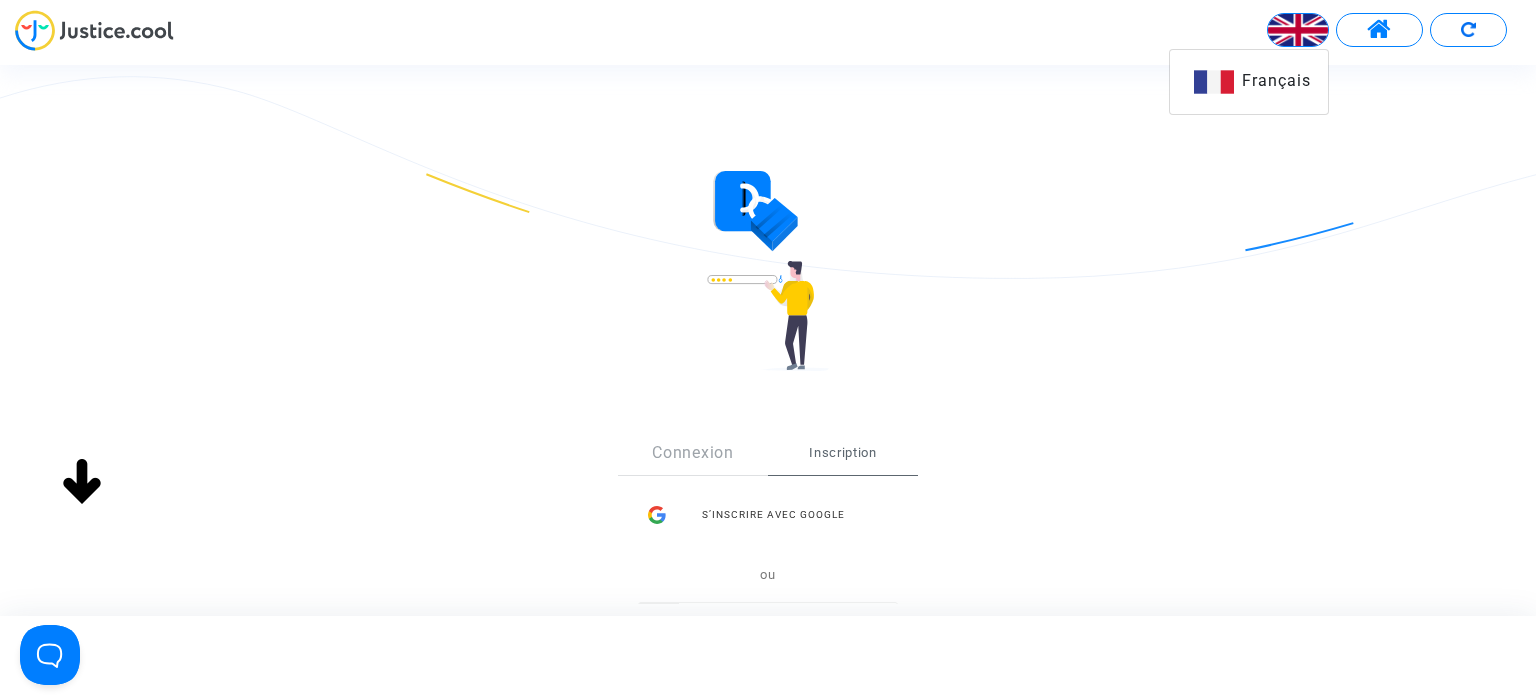 click at bounding box center (1298, 30) 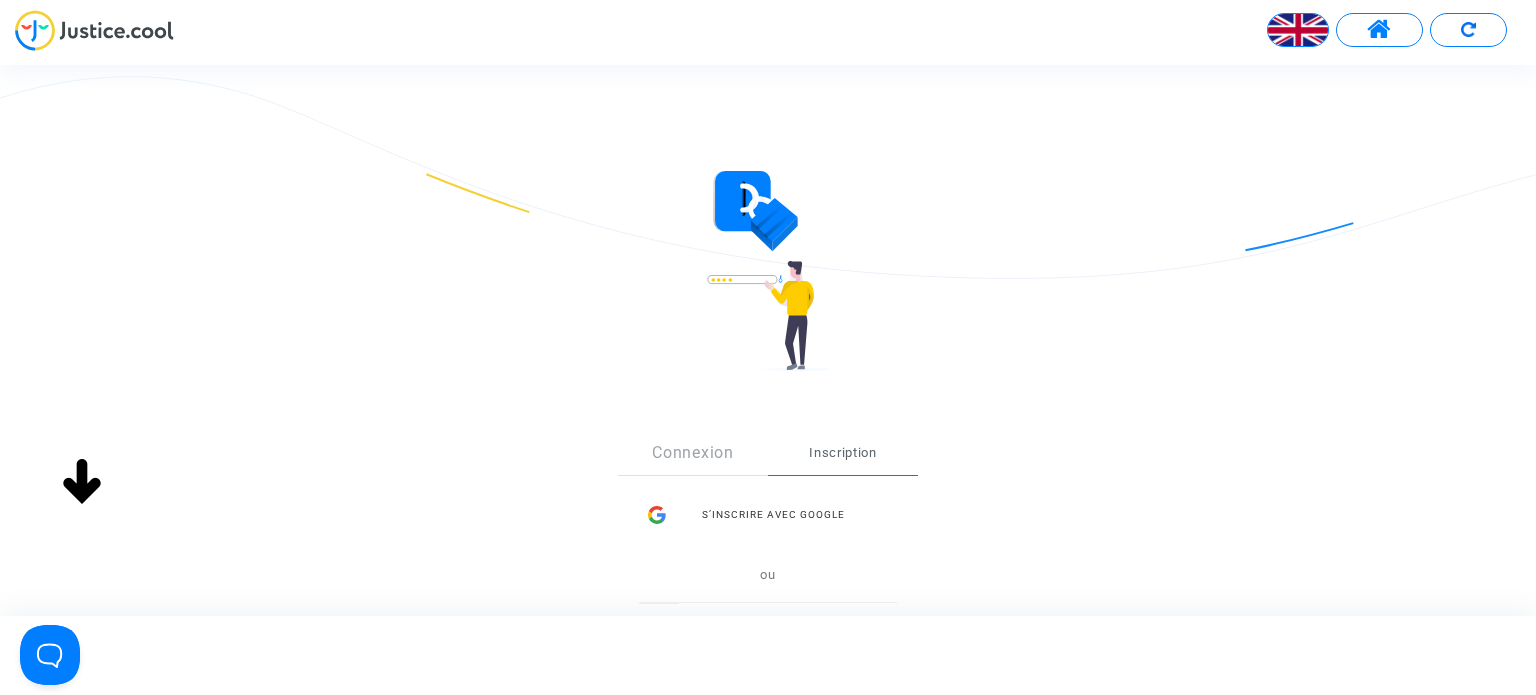 drag, startPoint x: 917, startPoint y: 219, endPoint x: 1033, endPoint y: 153, distance: 133.46161 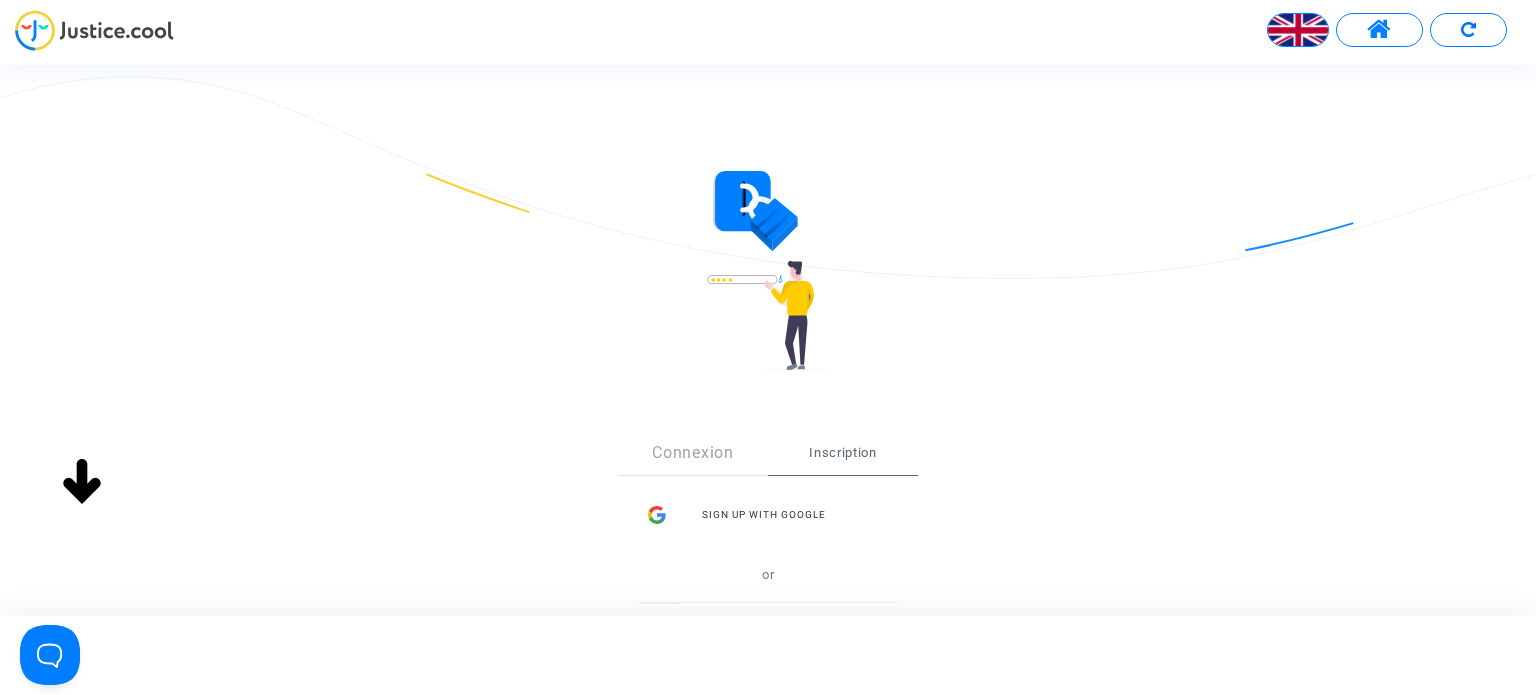 click on "Sign Up Connexion Inscription Sign up with Google or Inscription" at bounding box center [768, 506] 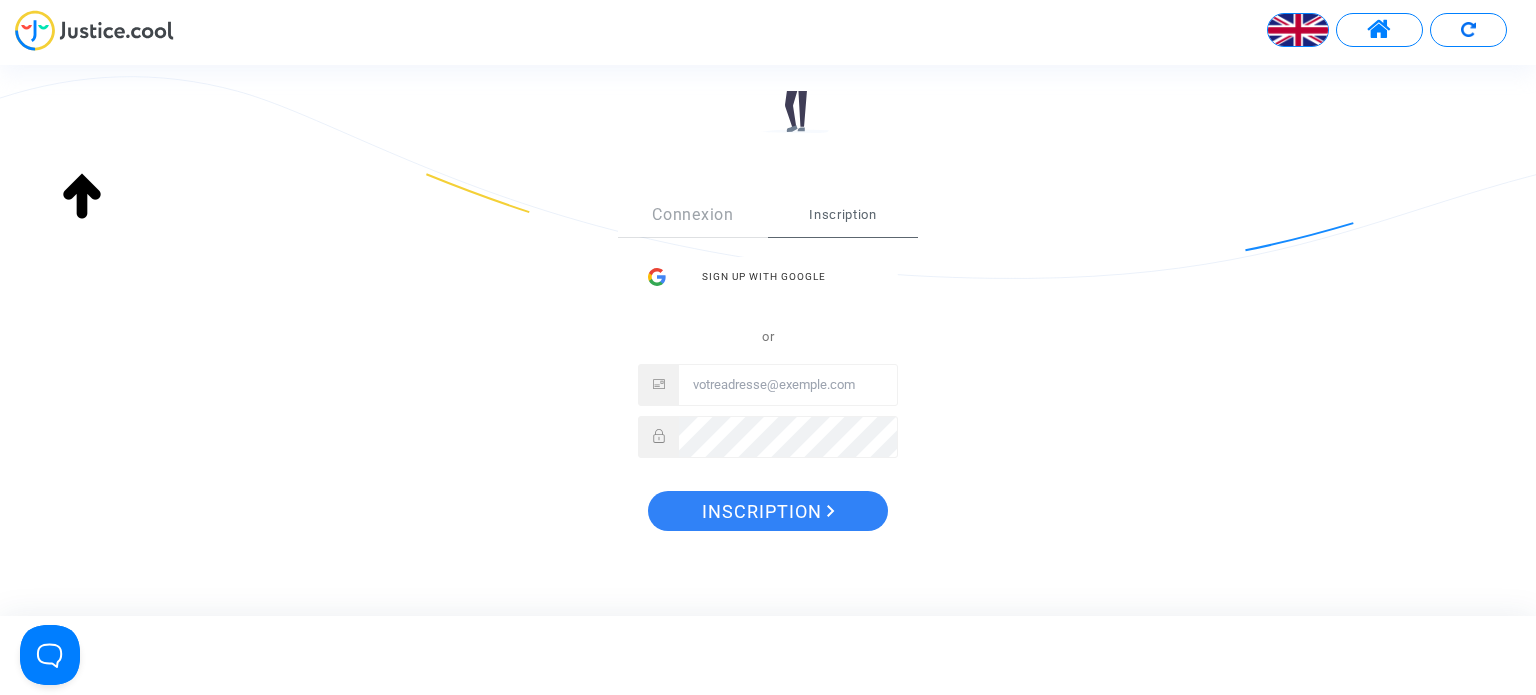 scroll, scrollTop: 236, scrollLeft: 0, axis: vertical 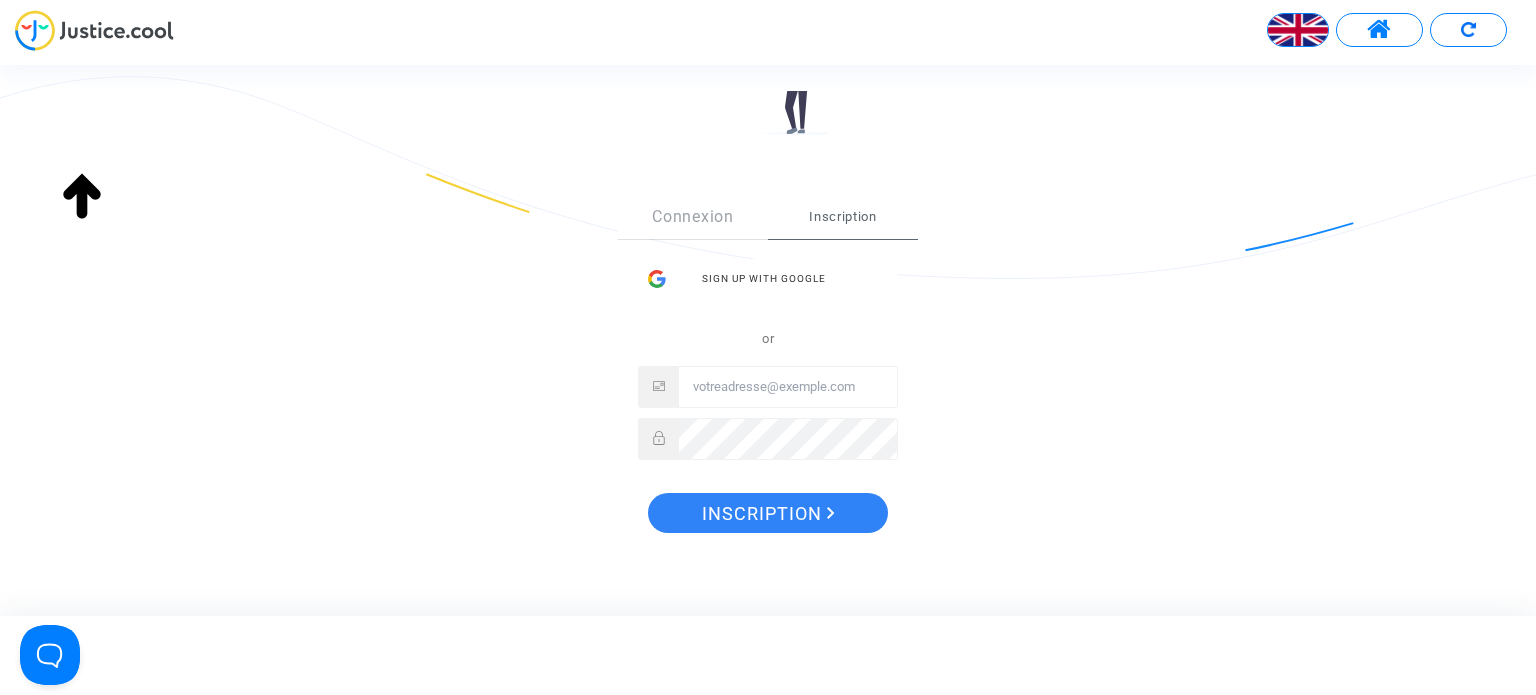 click at bounding box center (788, 387) 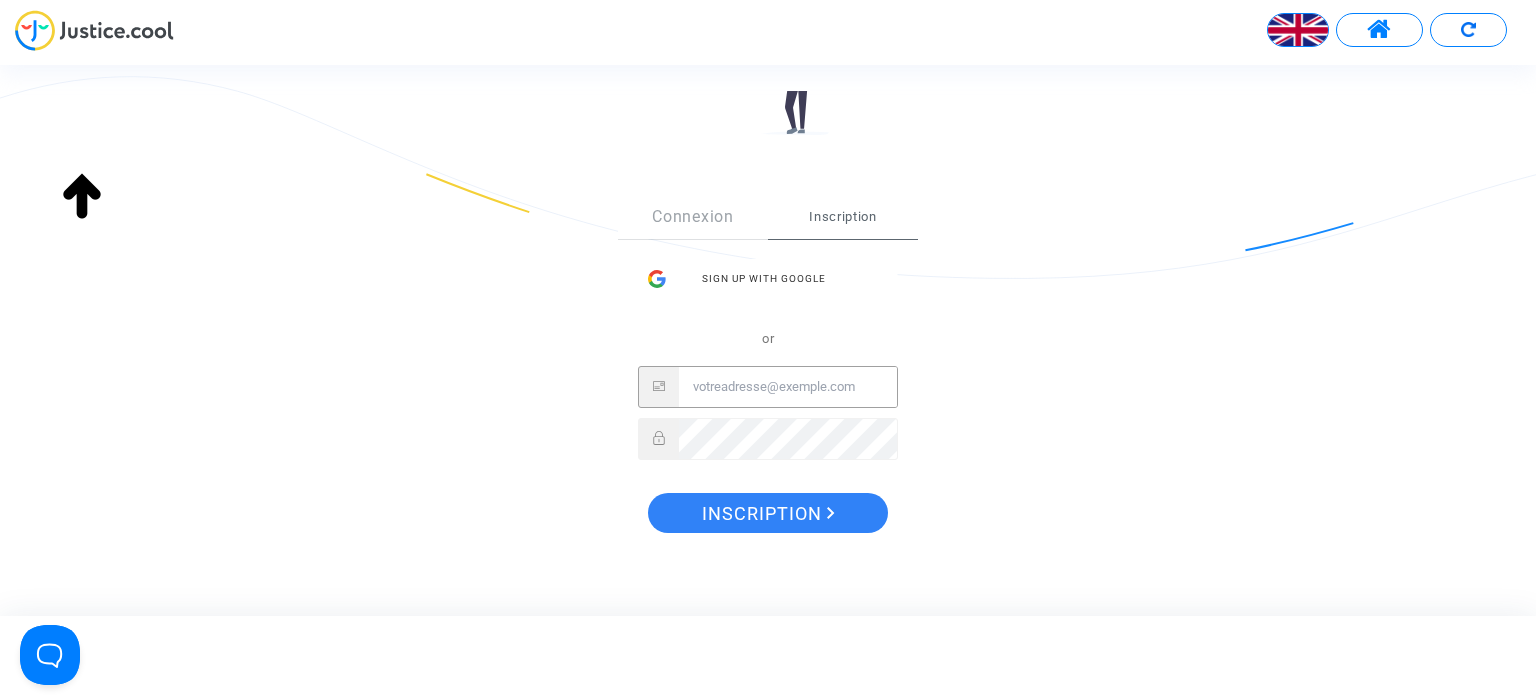click at bounding box center [788, 387] 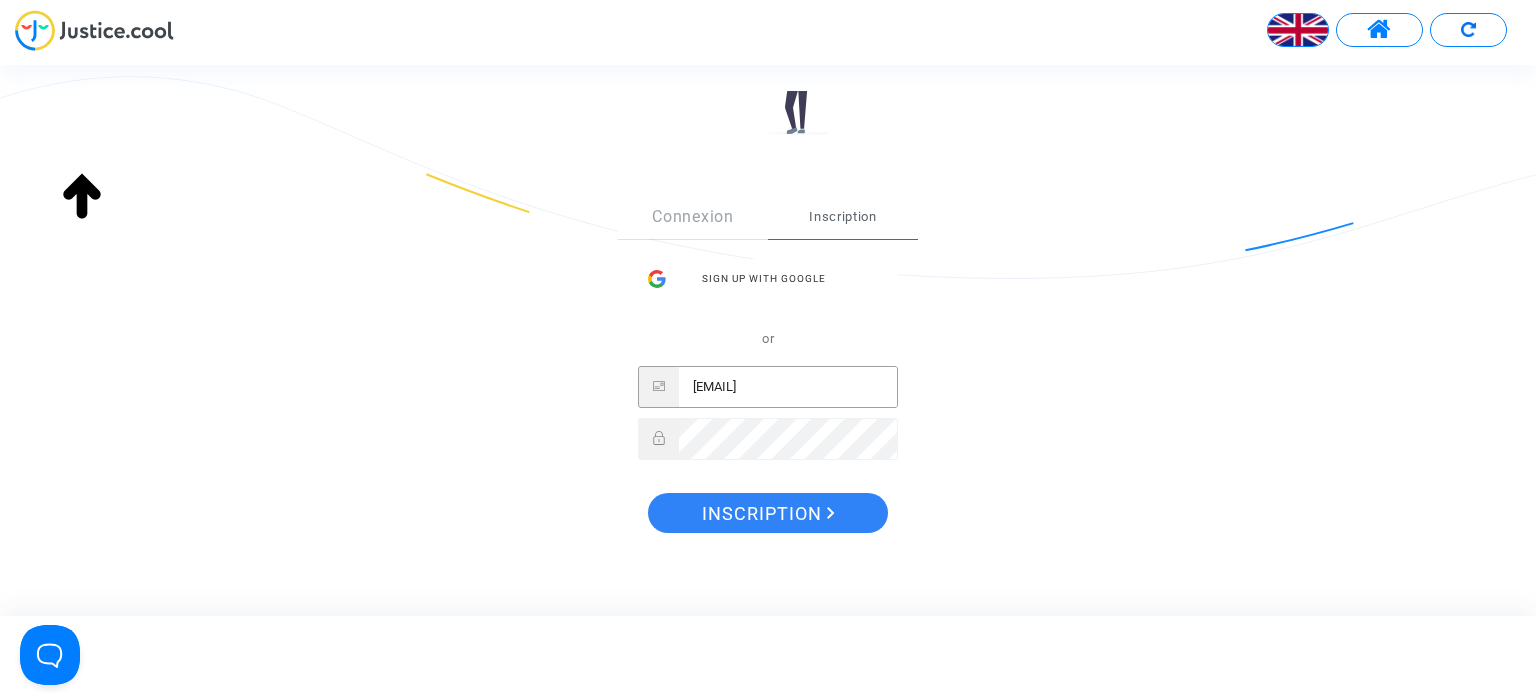 type on "[EMAIL]" 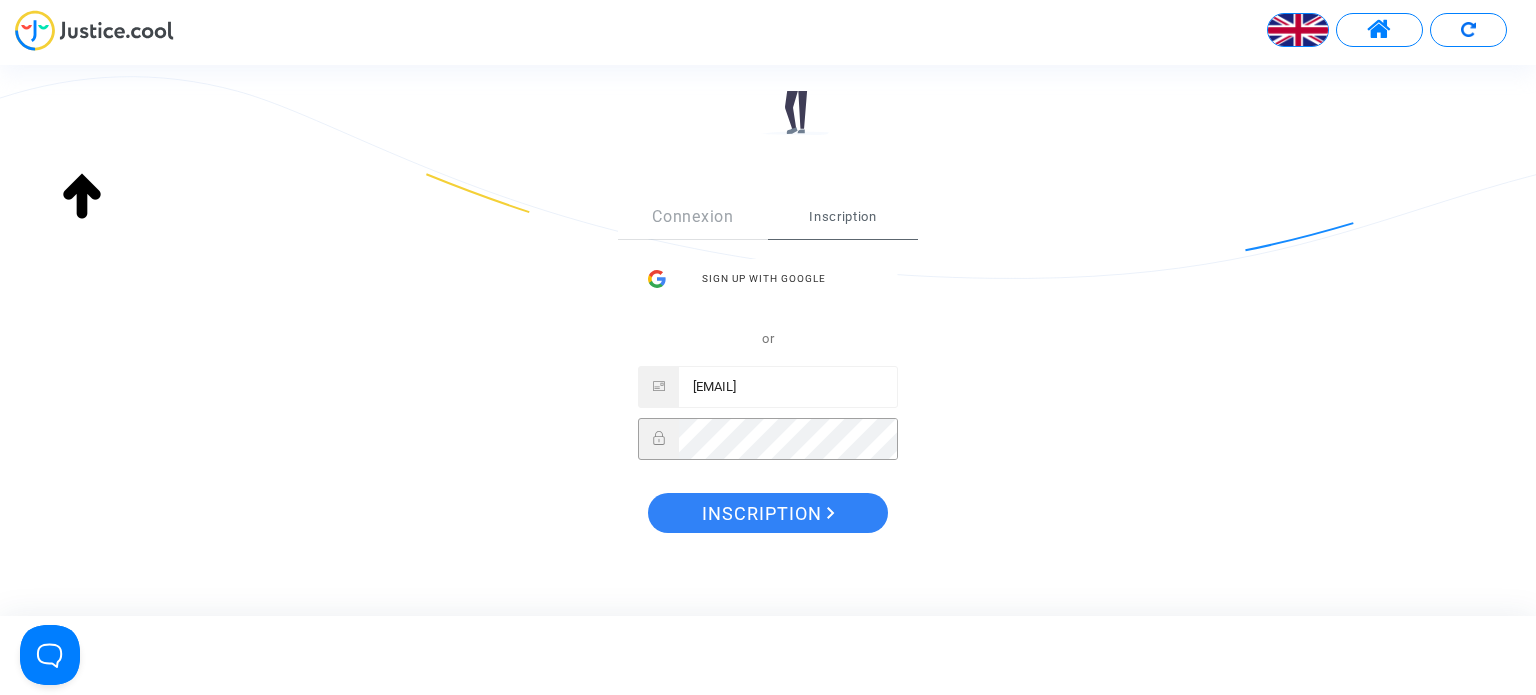 click on "Sign Up Connexion Inscription Sign up with Google or [EMAIL] Inscription" at bounding box center (767, 370) 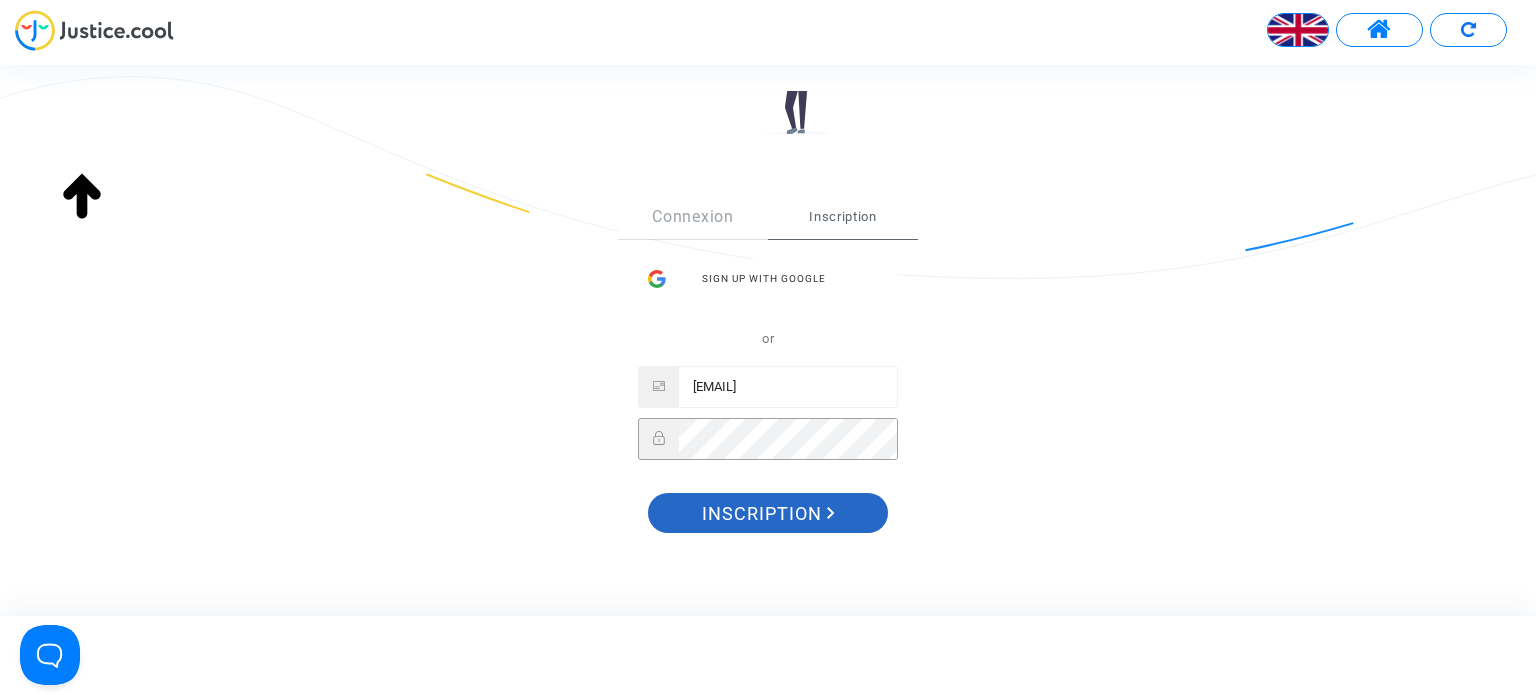 click on "Inscription" at bounding box center (768, 514) 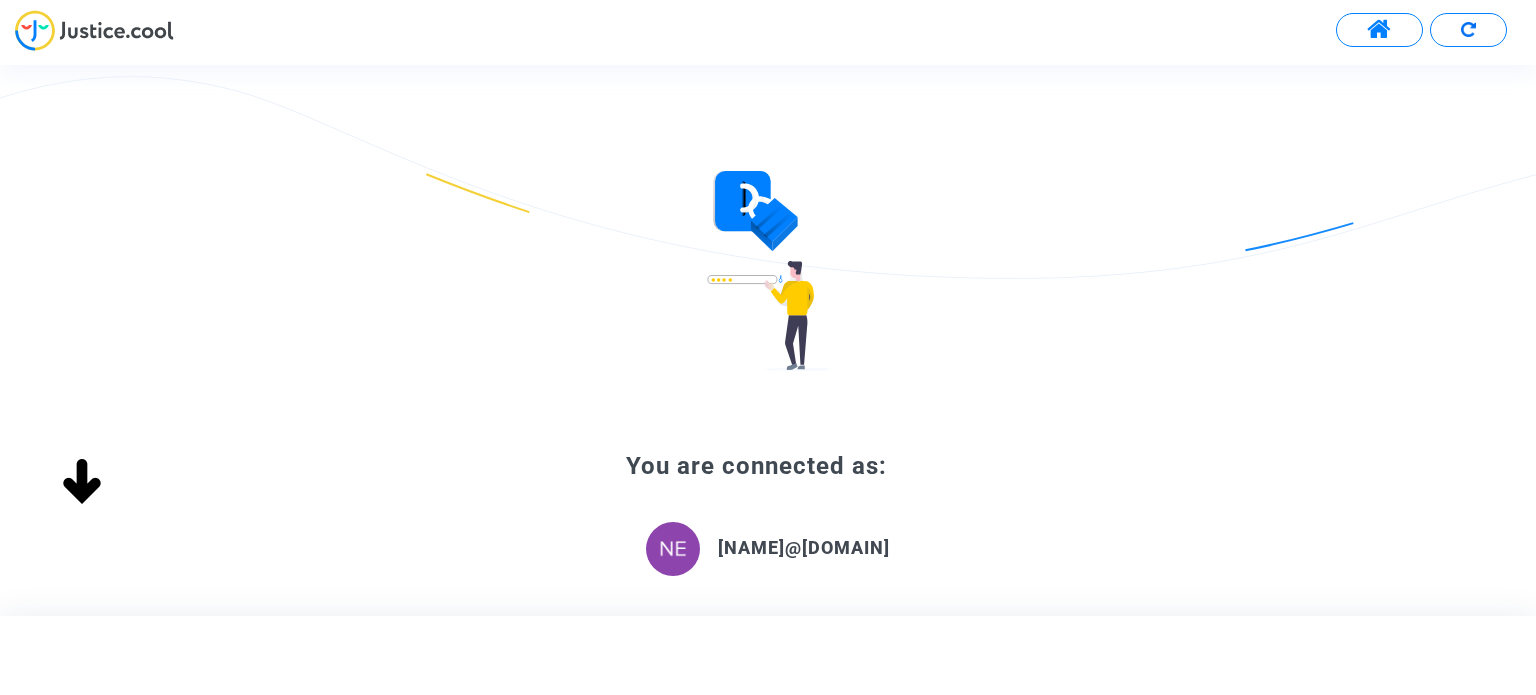scroll, scrollTop: 0, scrollLeft: 0, axis: both 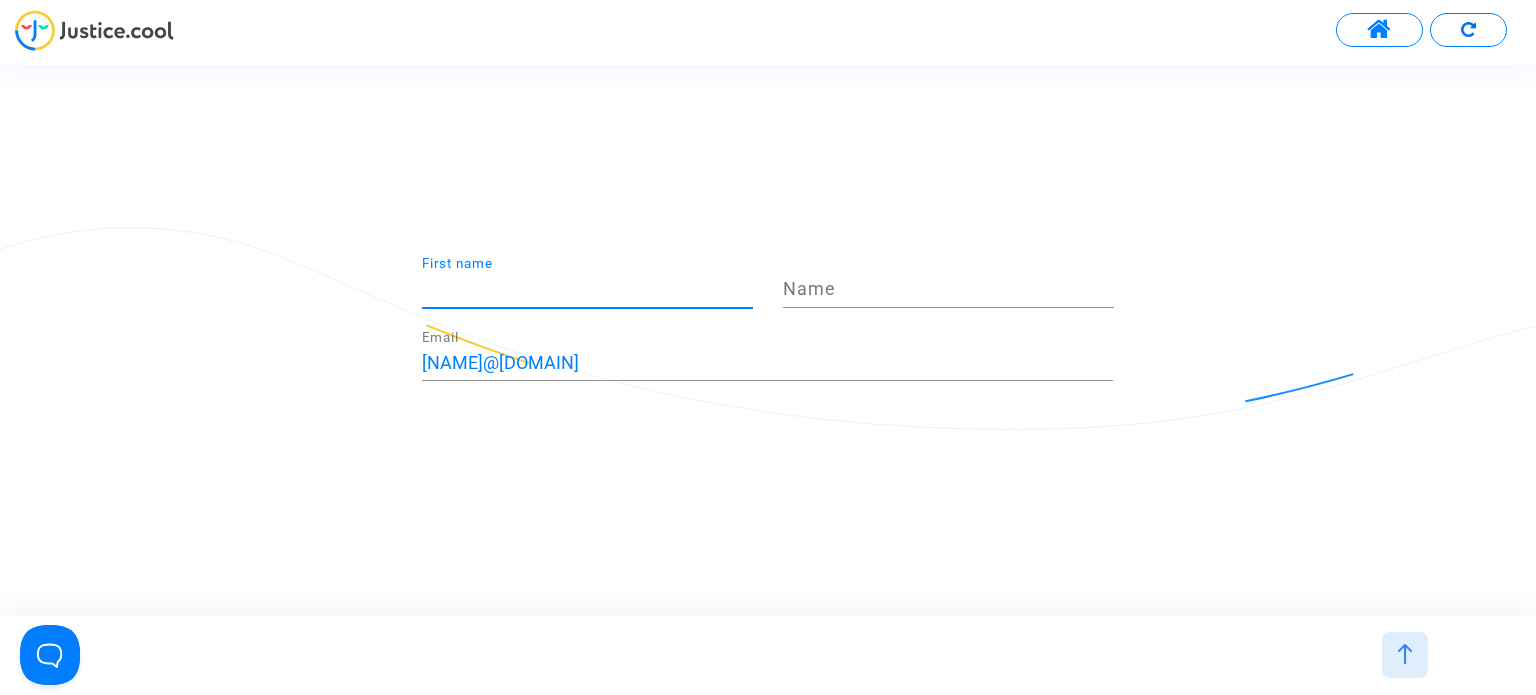 click on "First name" at bounding box center (587, 289) 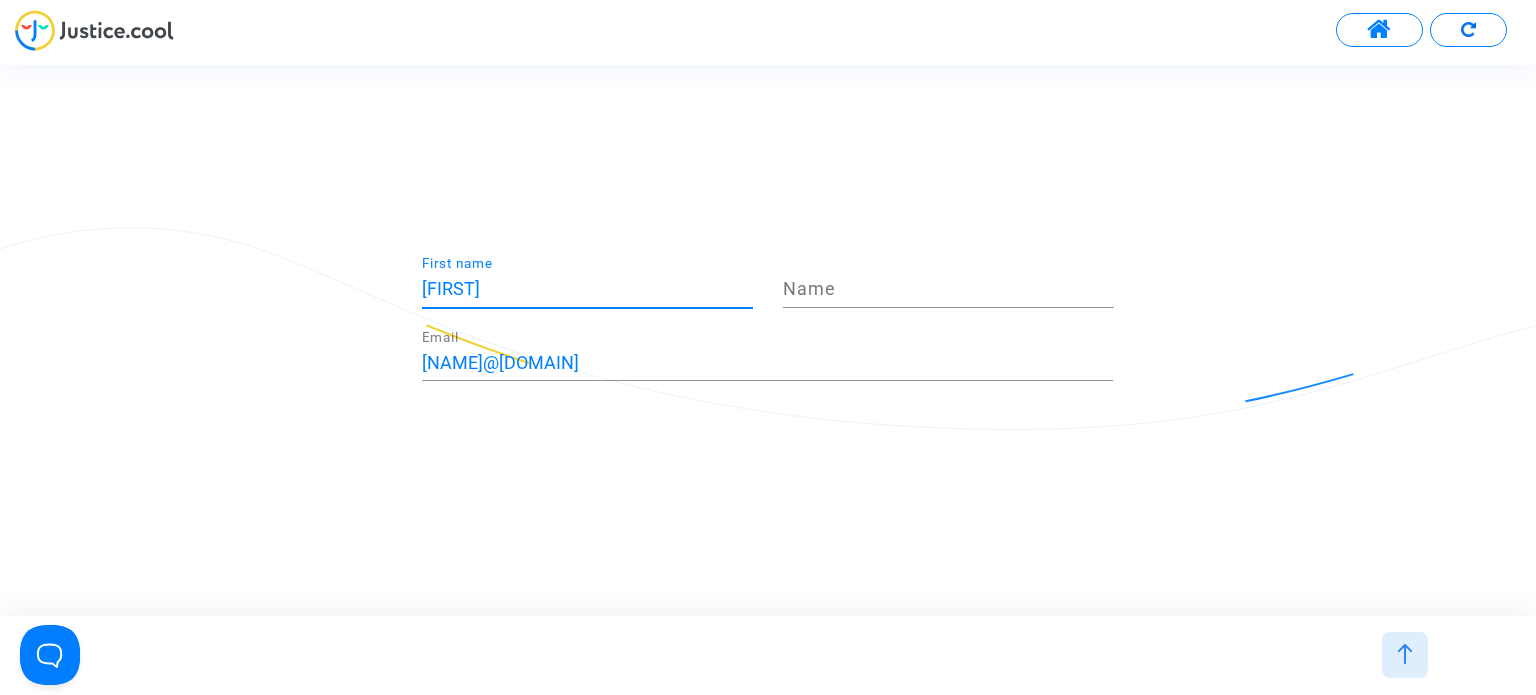 type on "Neda" 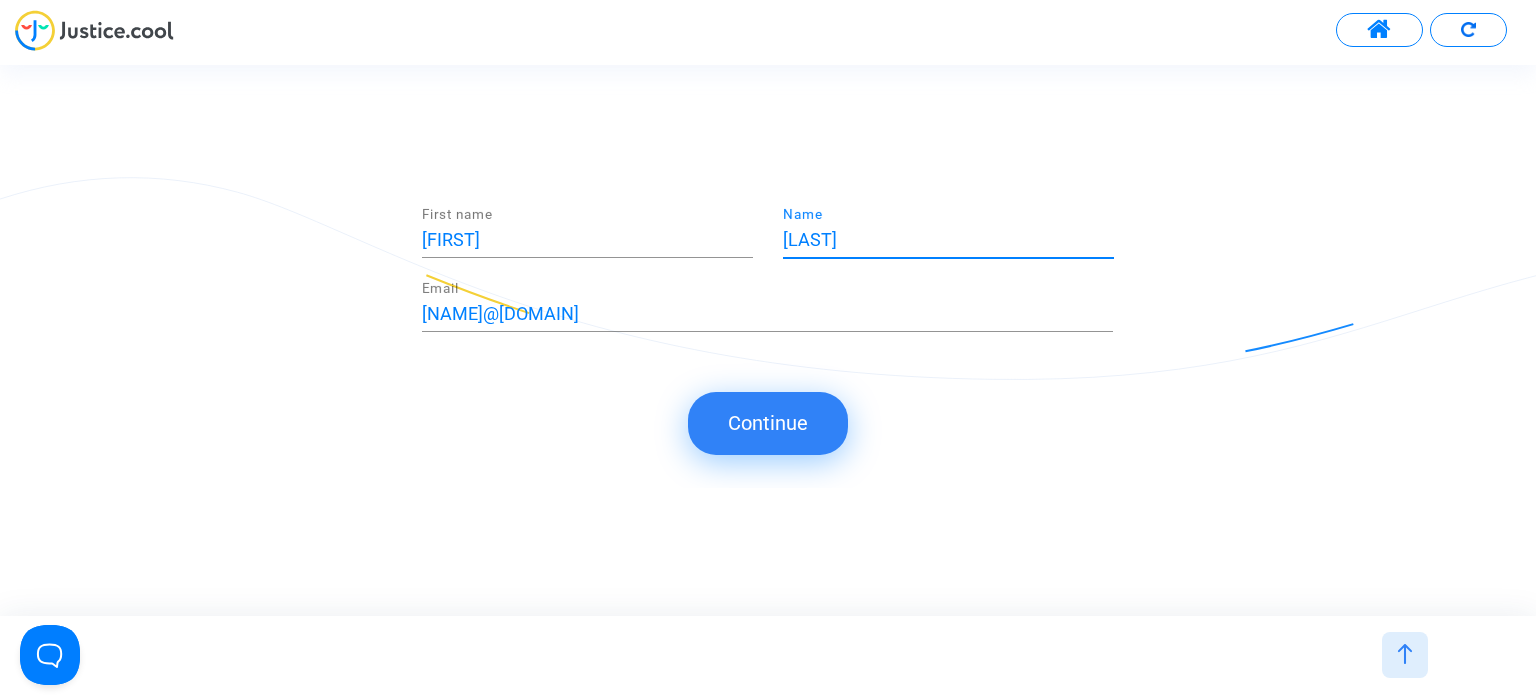 type on "Dobreva" 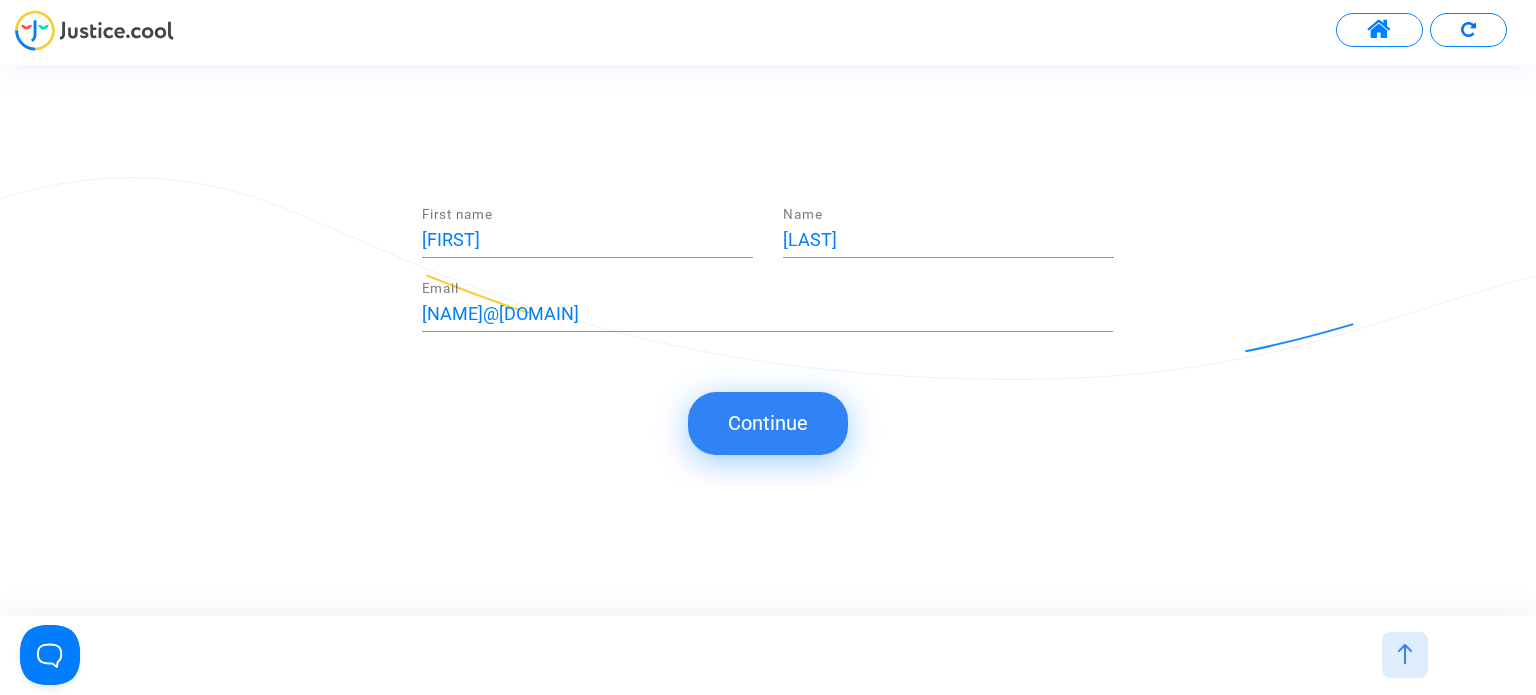 click on "Continue" at bounding box center [768, 423] 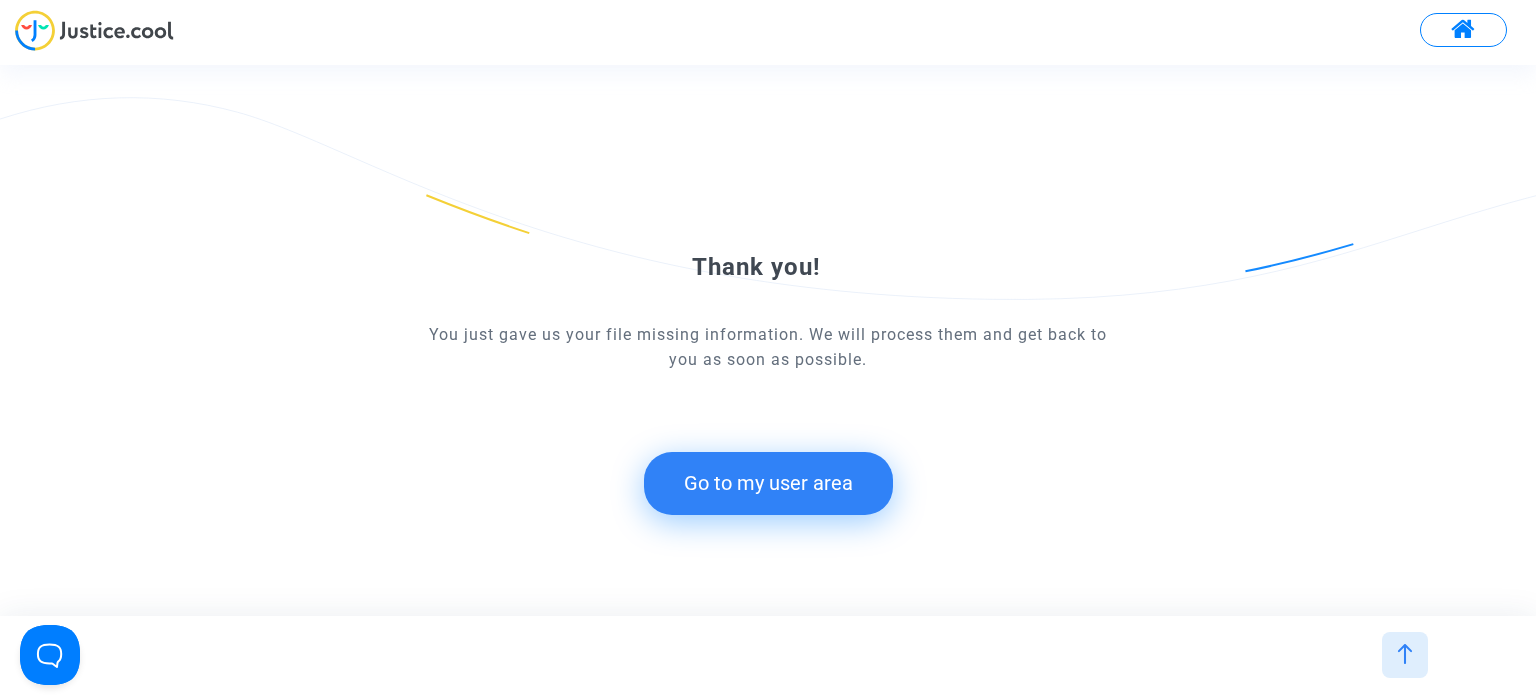 click on "Go to my user area" at bounding box center [768, 483] 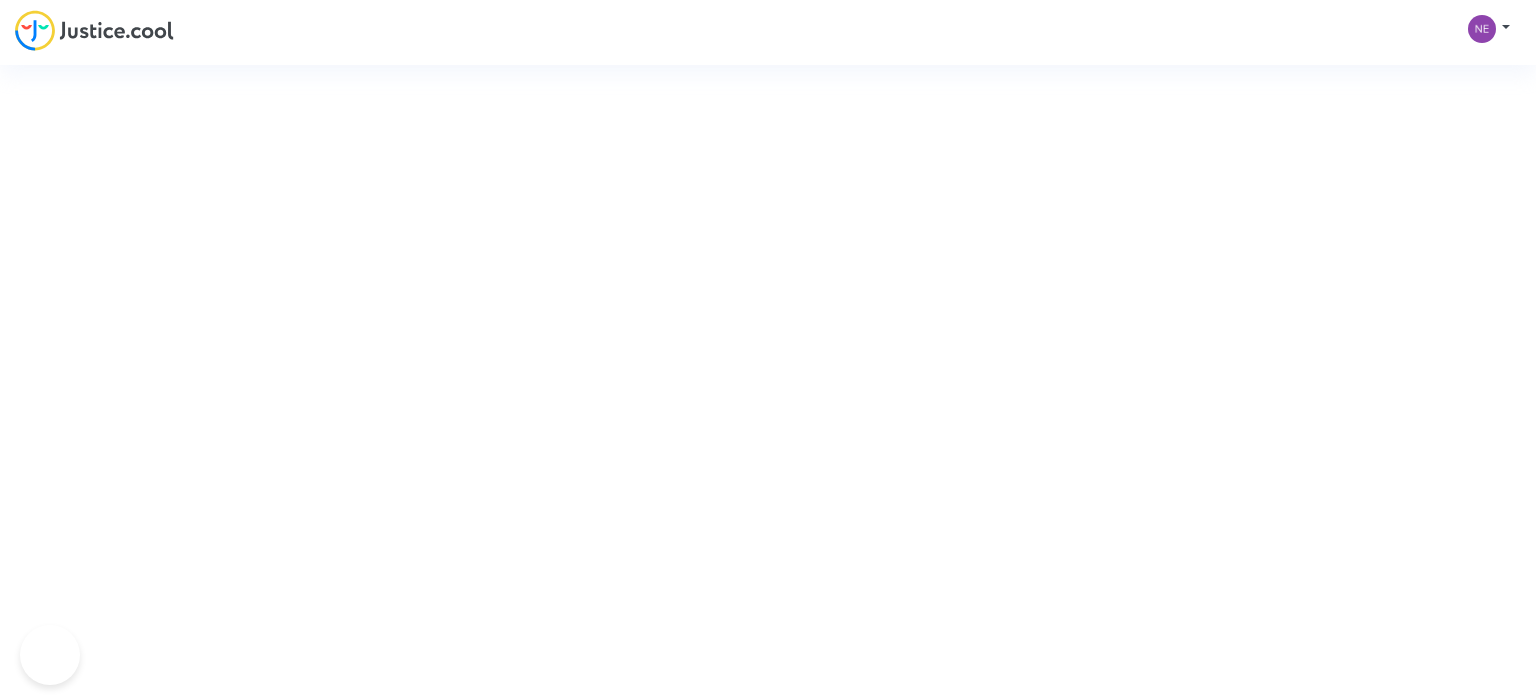 scroll, scrollTop: 0, scrollLeft: 0, axis: both 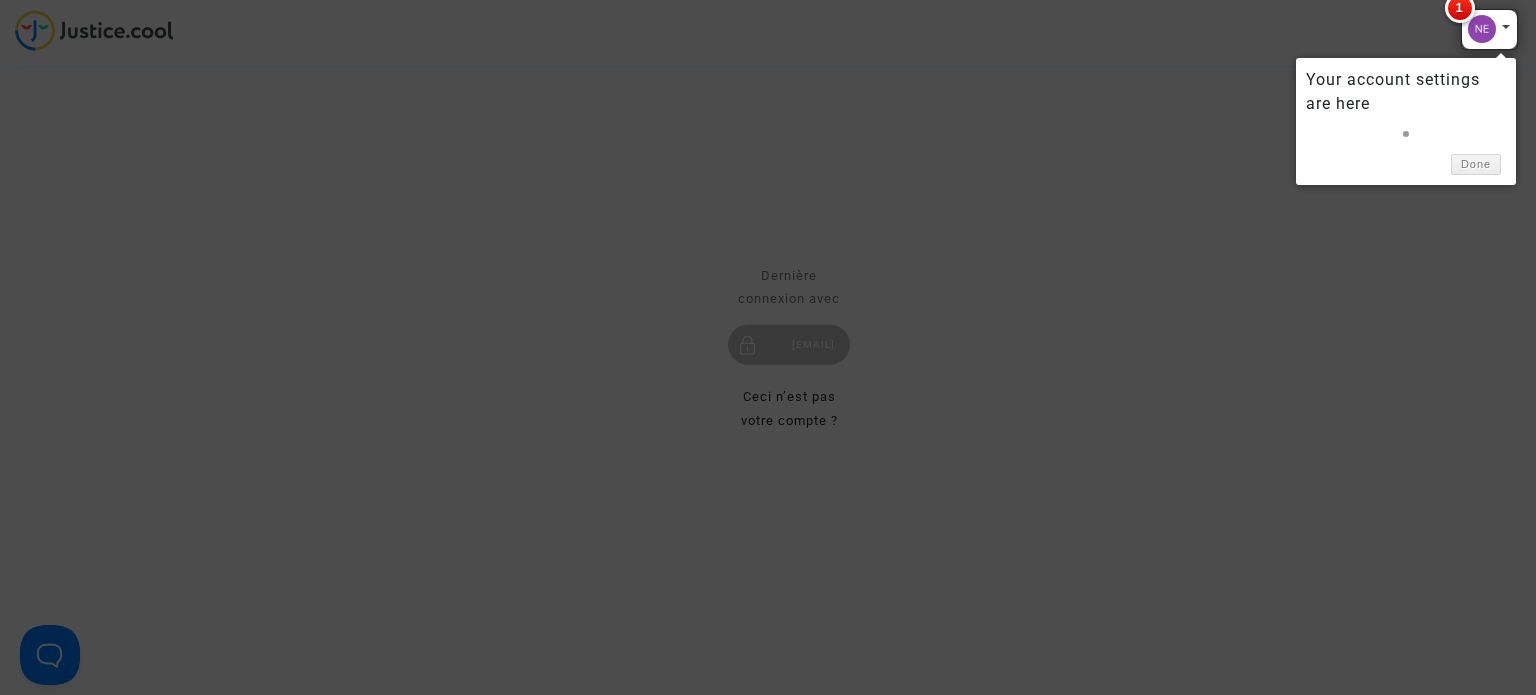 click at bounding box center (768, 347) 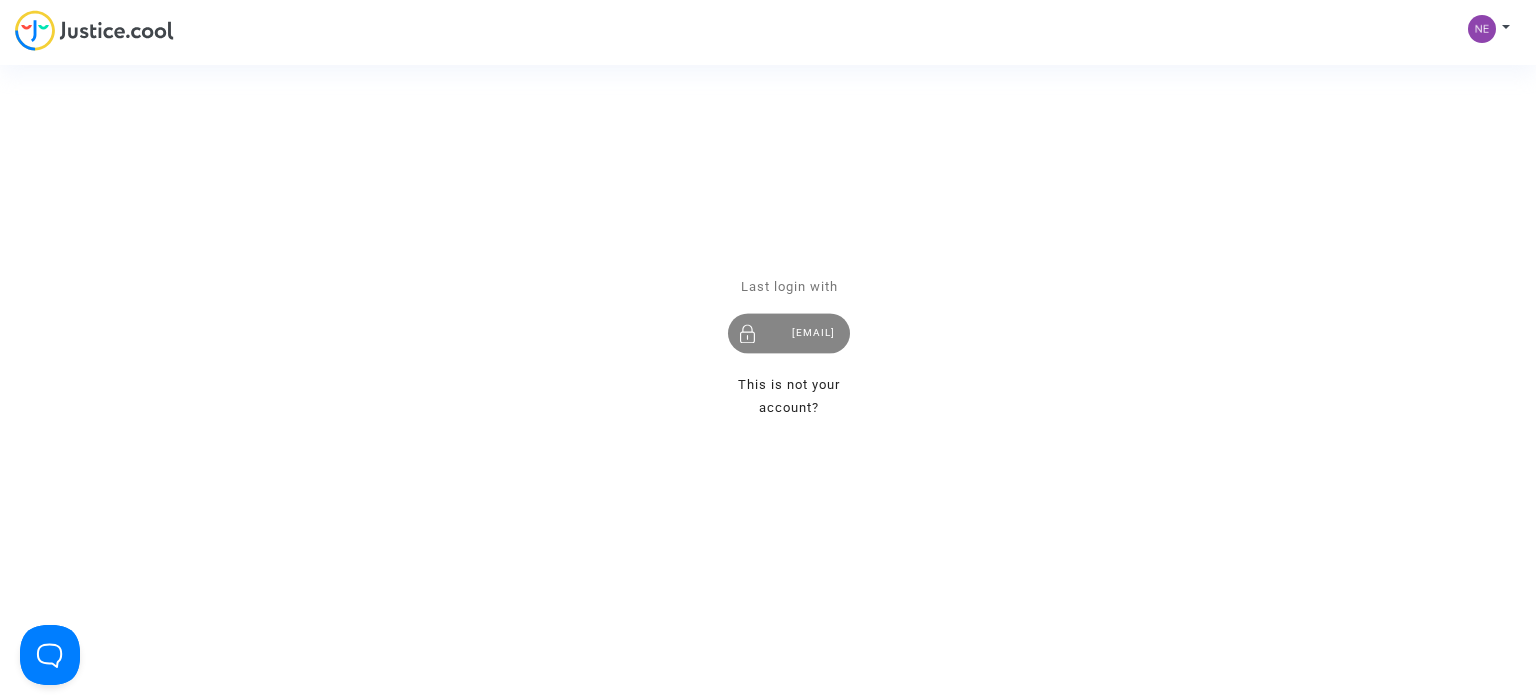 click on "[EMAIL]" at bounding box center (789, 333) 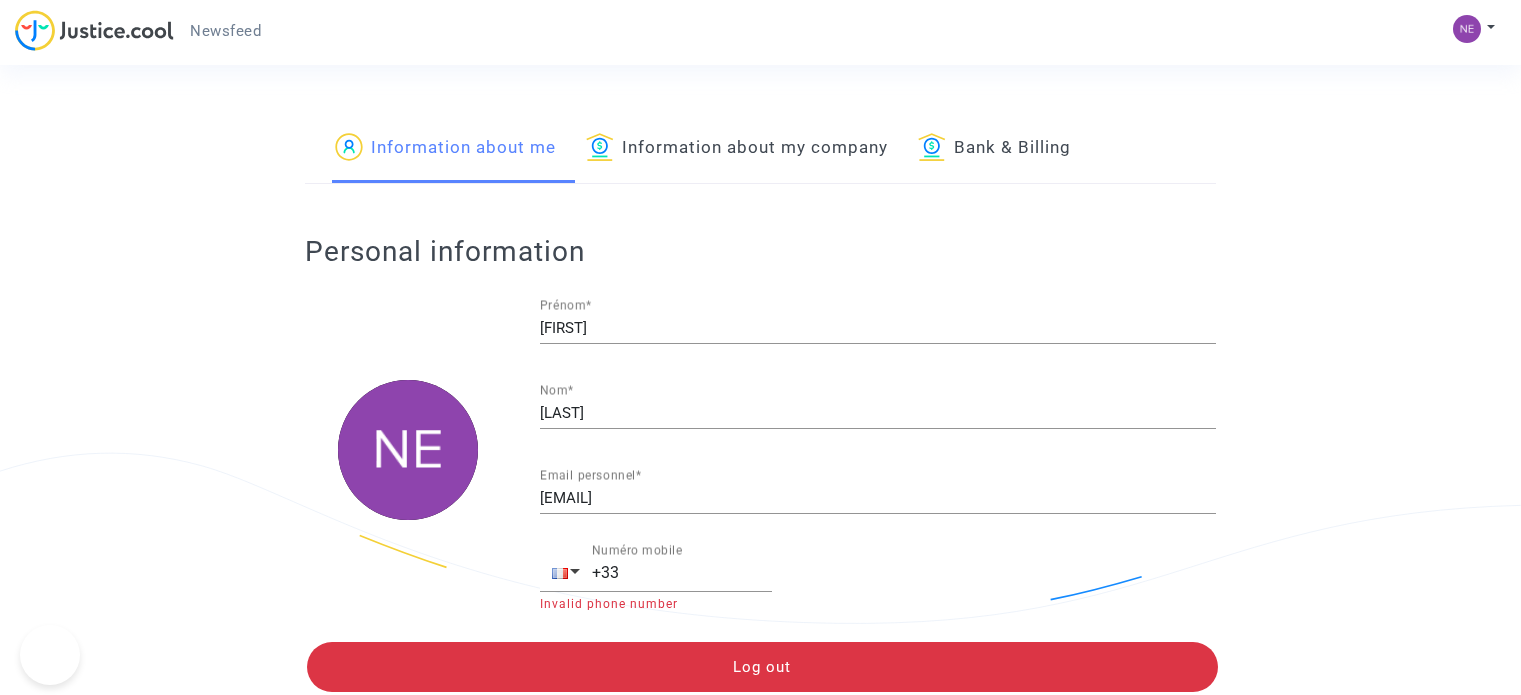 scroll, scrollTop: 0, scrollLeft: 0, axis: both 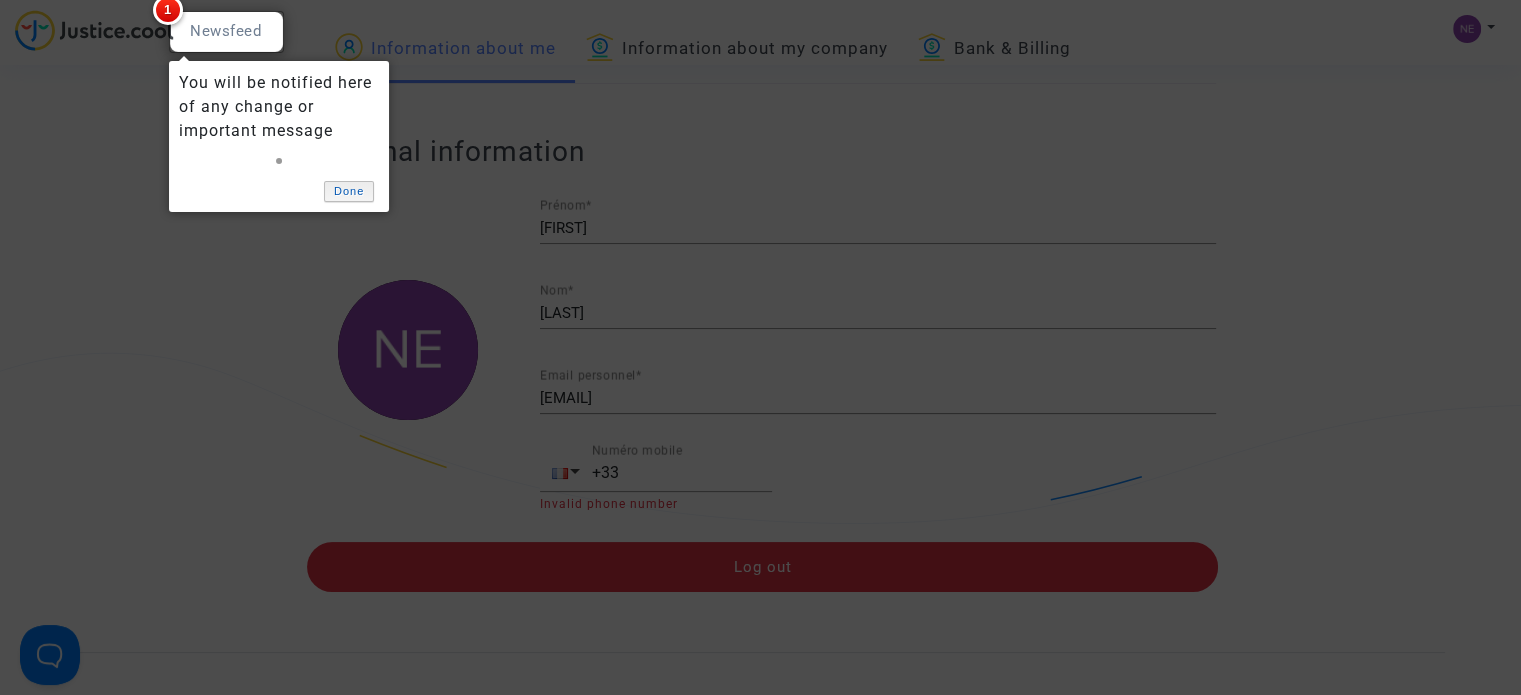 click on "Done" at bounding box center (349, 191) 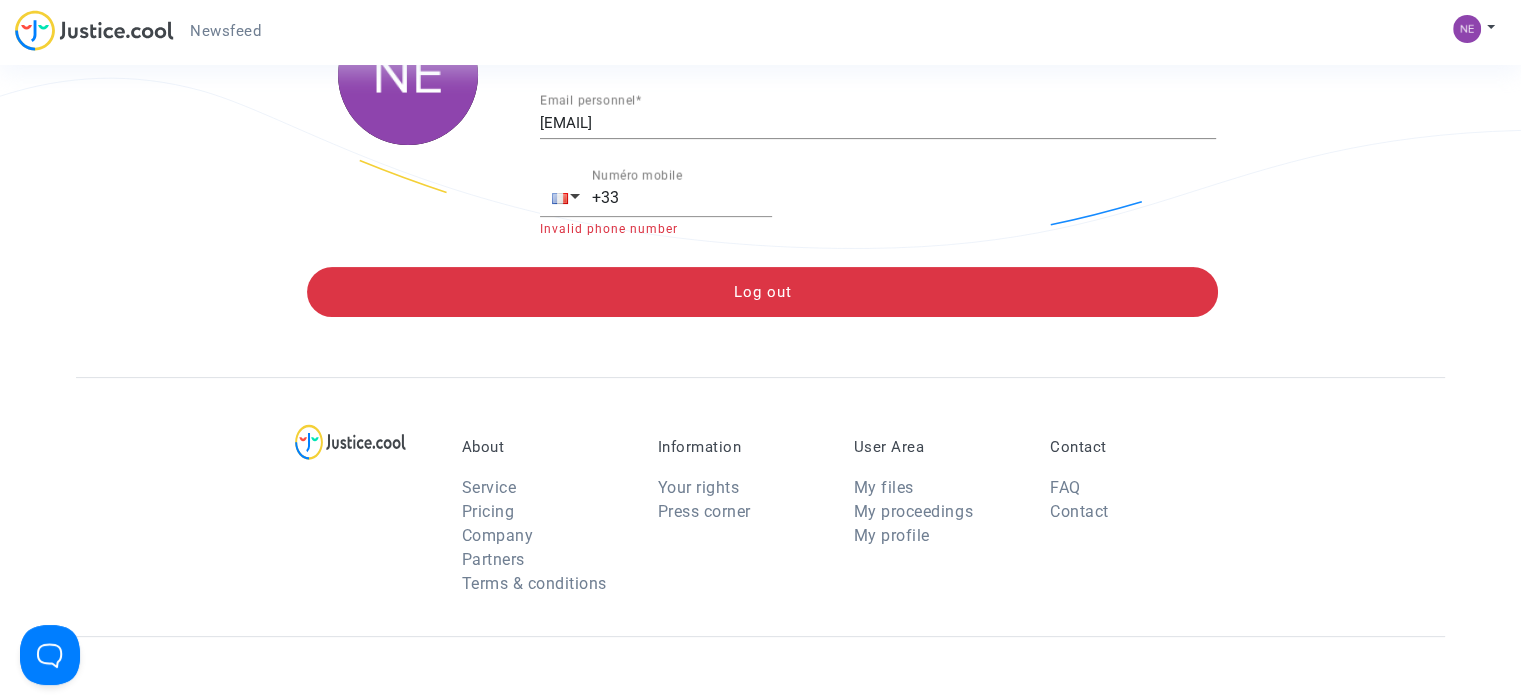 scroll, scrollTop: 0, scrollLeft: 0, axis: both 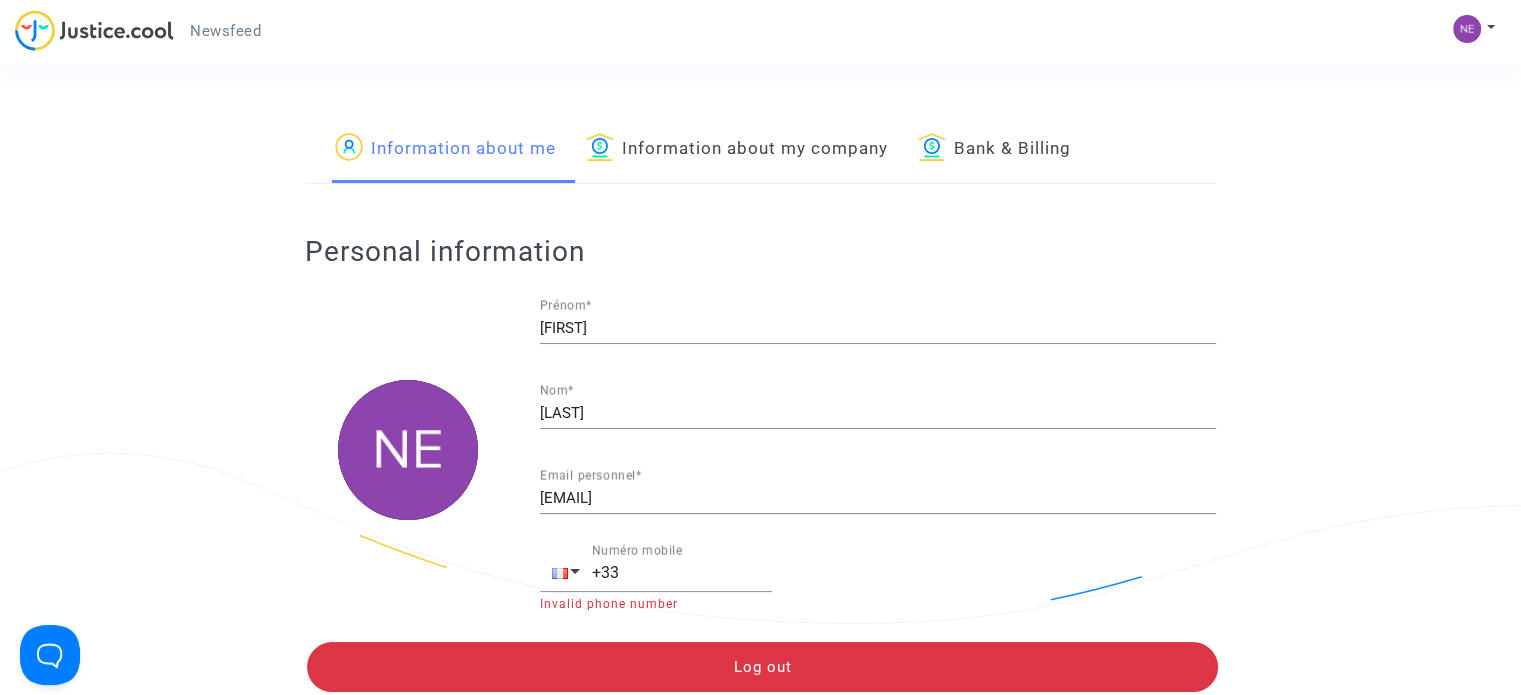 click on "Information about my company" at bounding box center [737, 149] 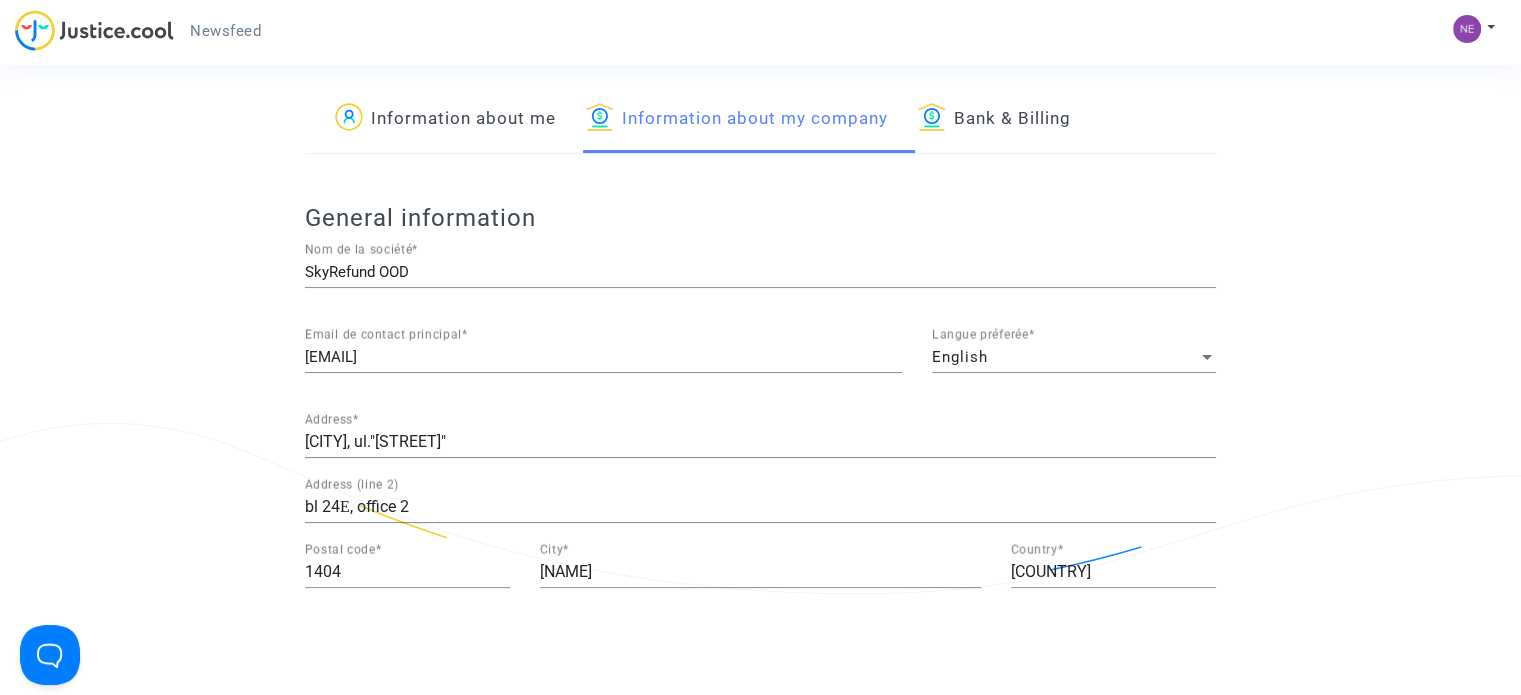 scroll, scrollTop: 0, scrollLeft: 0, axis: both 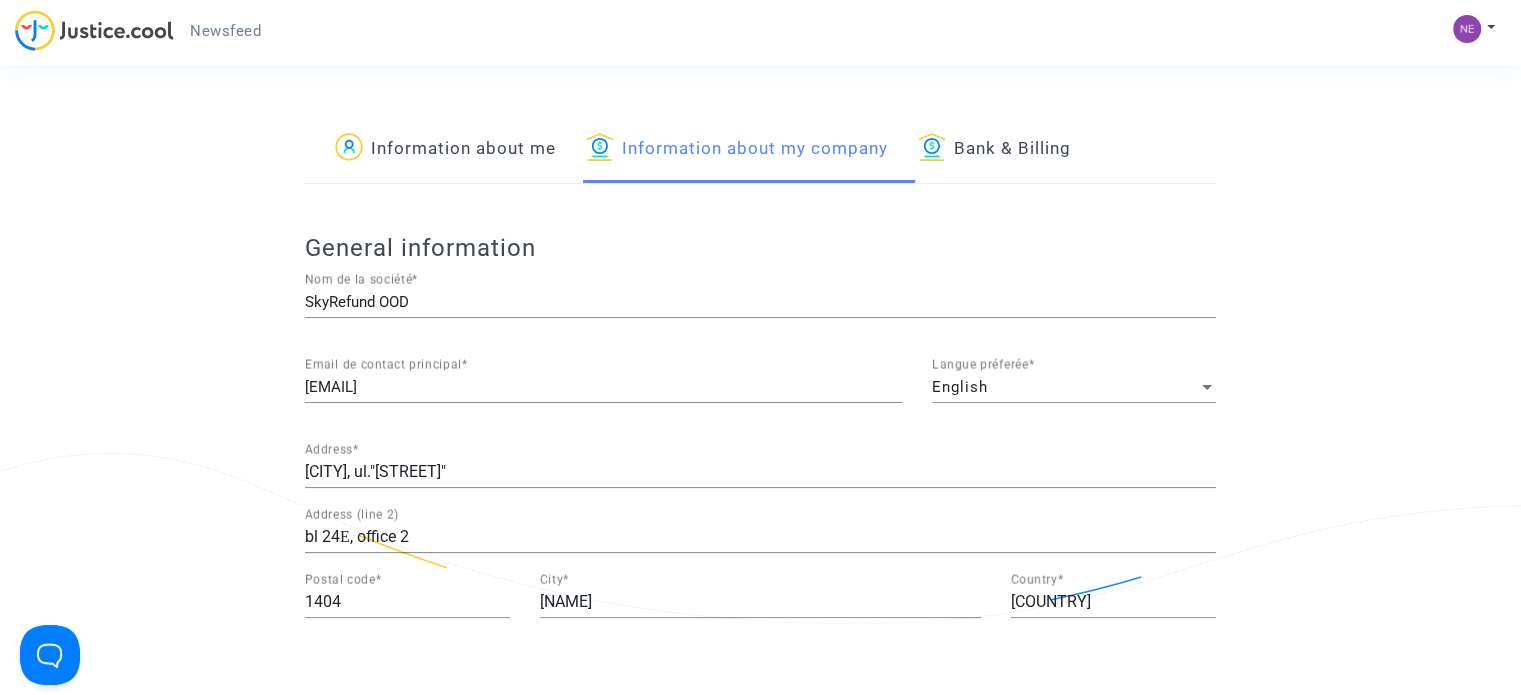 click on "Bank & Billing" at bounding box center [994, 149] 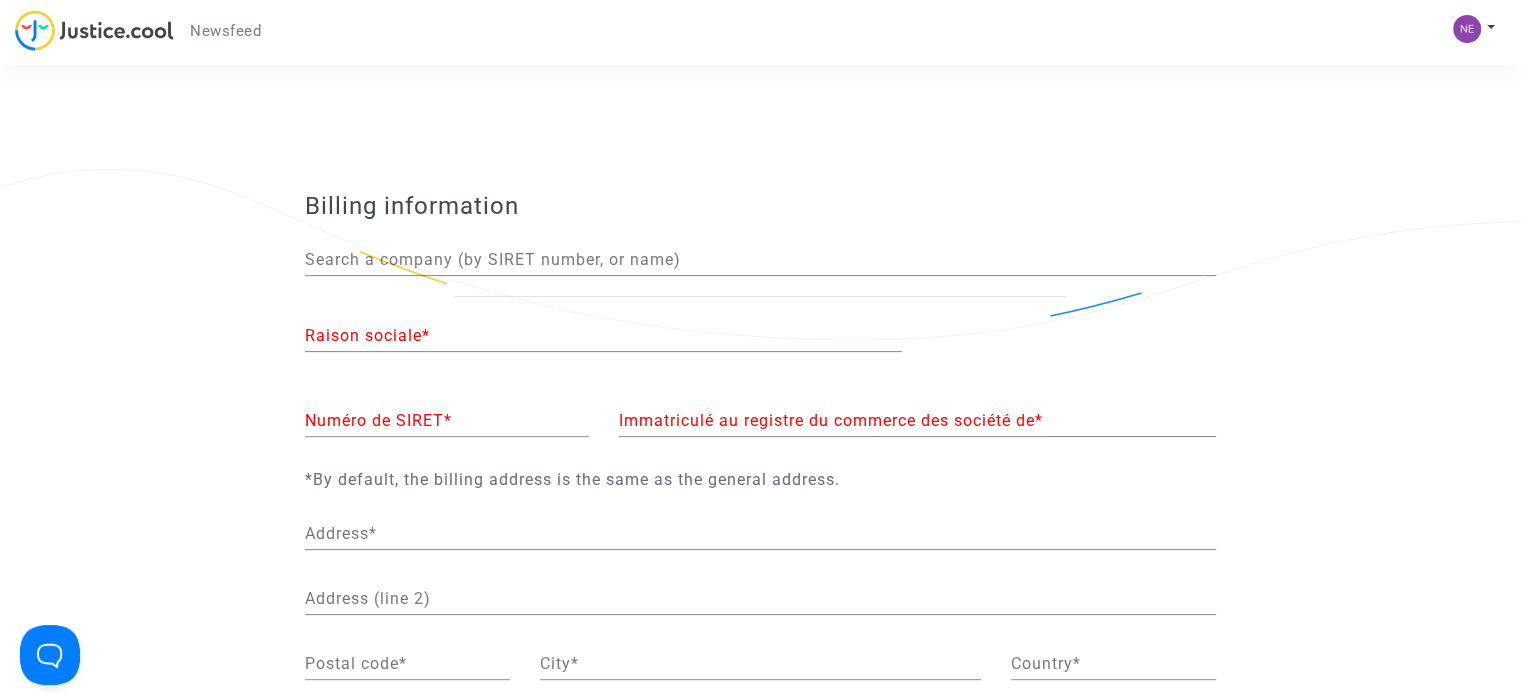 scroll, scrollTop: 0, scrollLeft: 0, axis: both 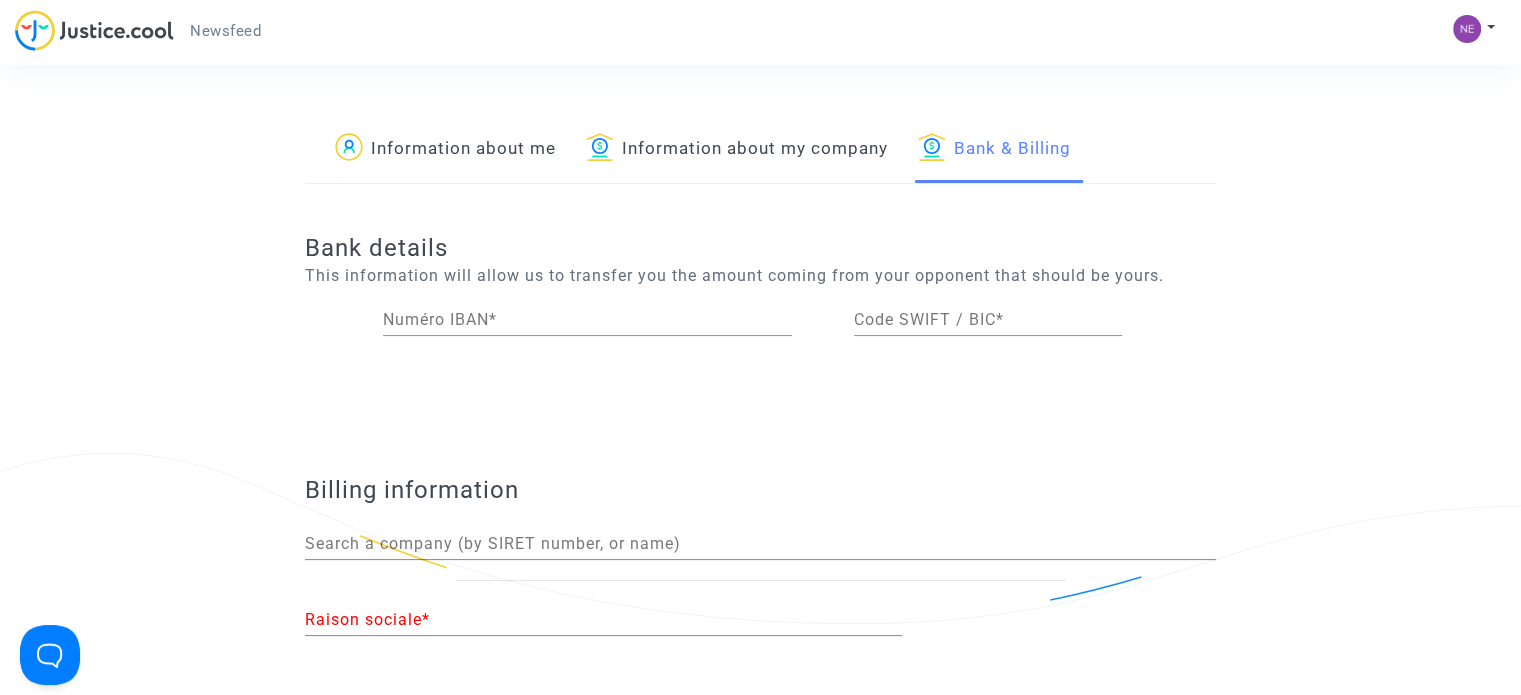 click on "Newsfeed" at bounding box center [225, 31] 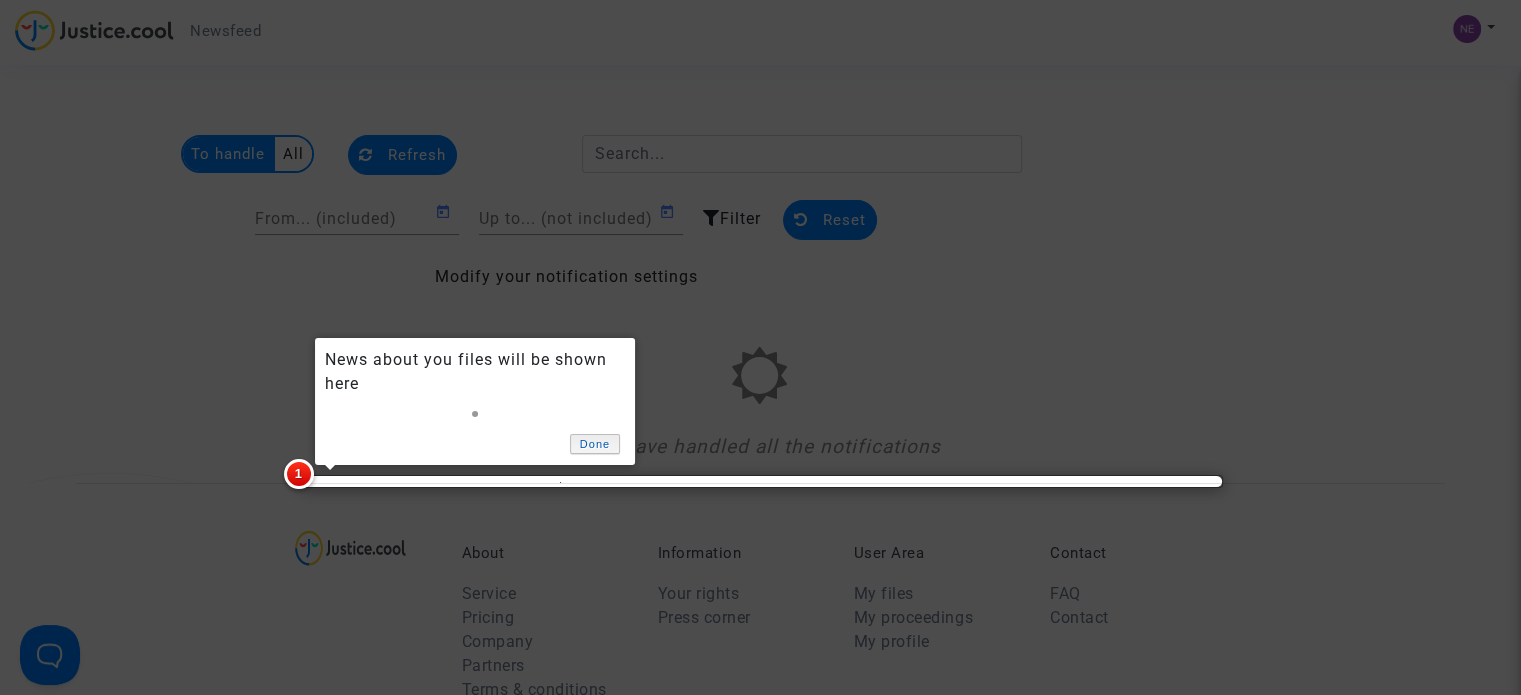 click on "Done" at bounding box center [595, 444] 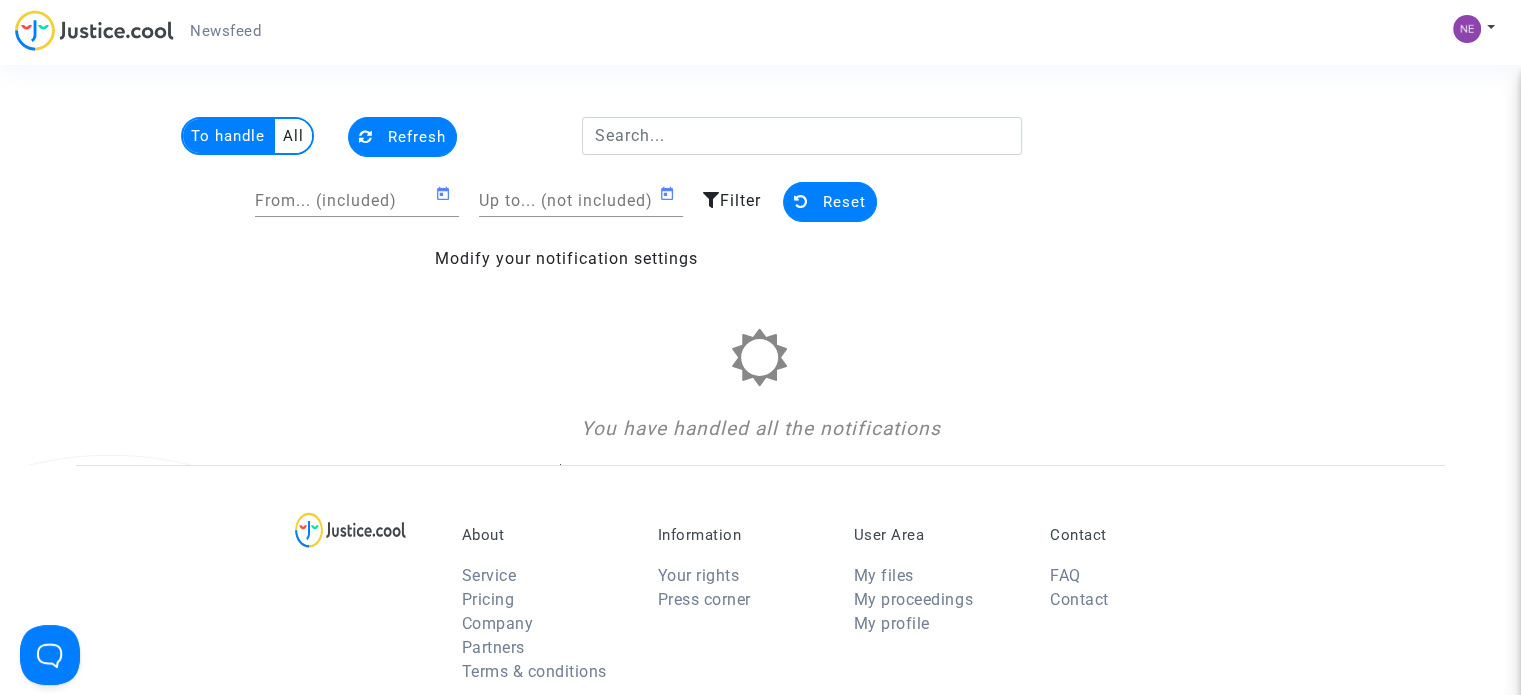 scroll, scrollTop: 0, scrollLeft: 0, axis: both 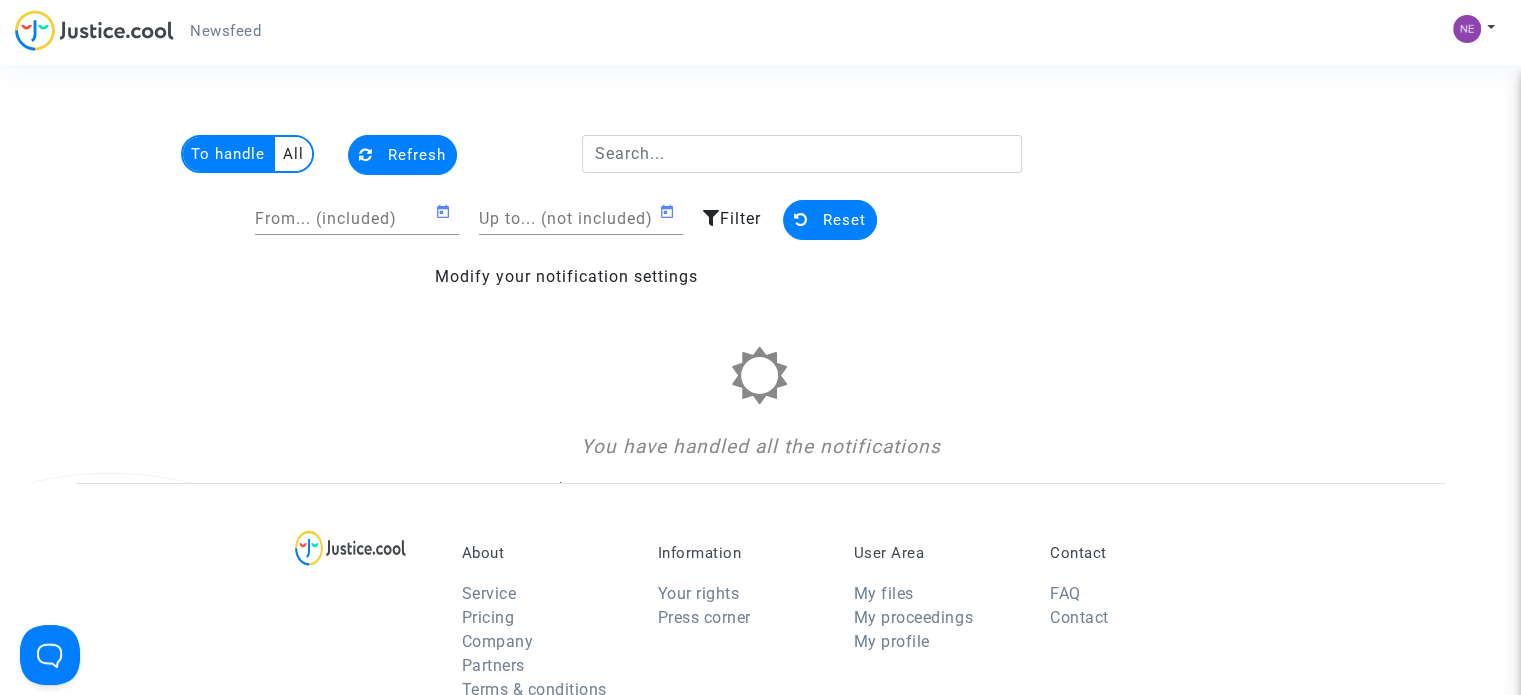 click on "To handle All     Refresh From... (included) Up to... (not included) Filter     Reset Modify your notification settings
You have handled all the notifications" at bounding box center [760, 309] 